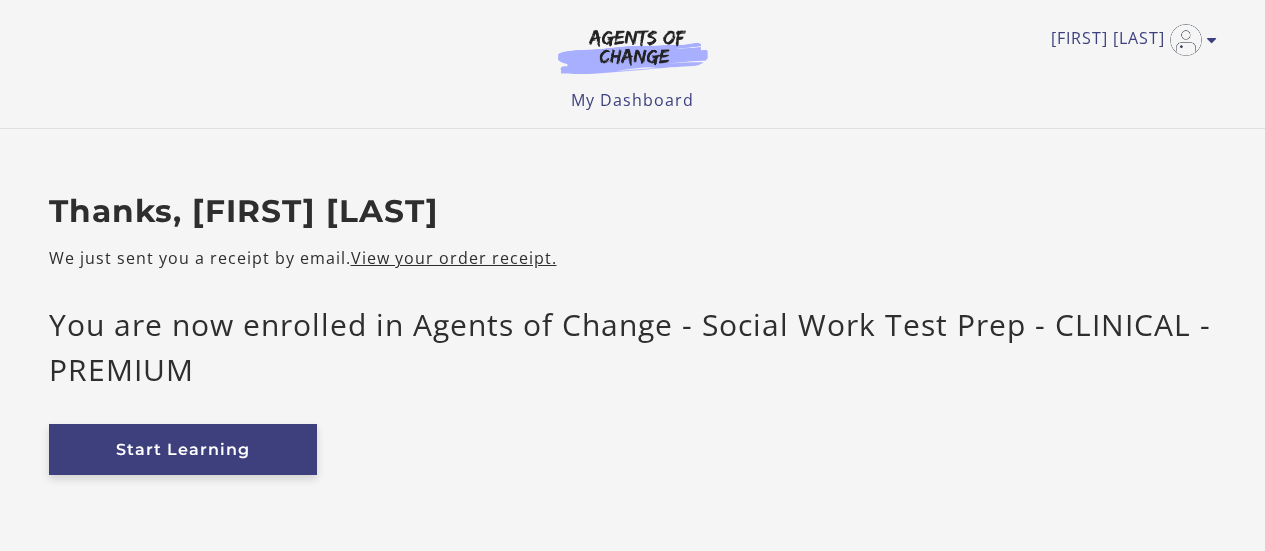 scroll, scrollTop: 0, scrollLeft: 0, axis: both 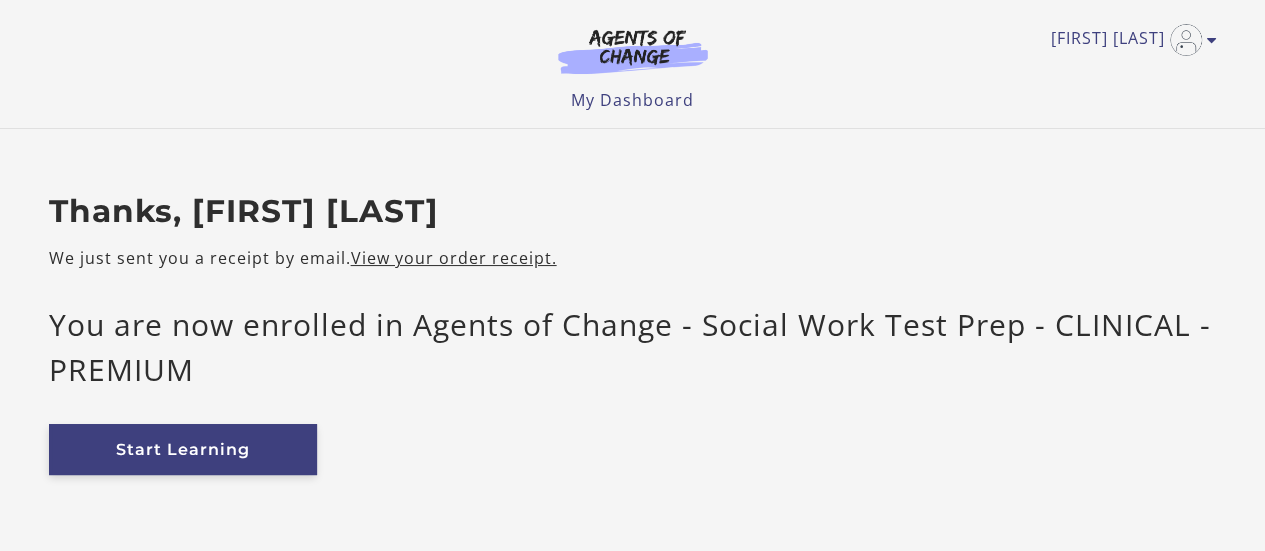 click on "Start Learning" at bounding box center [183, 449] 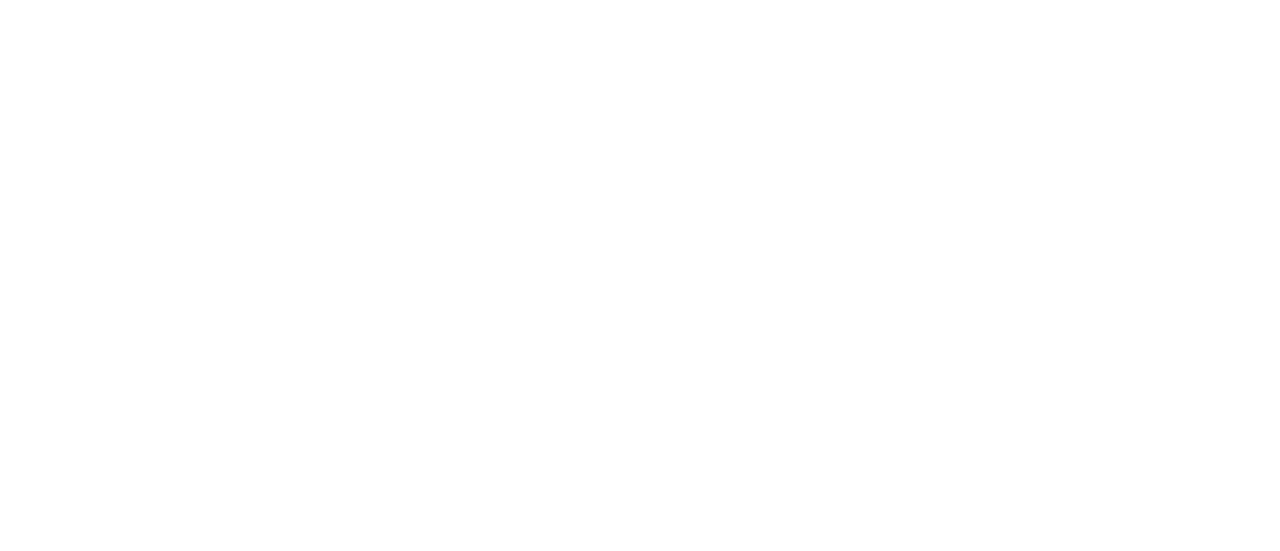 scroll, scrollTop: 0, scrollLeft: 0, axis: both 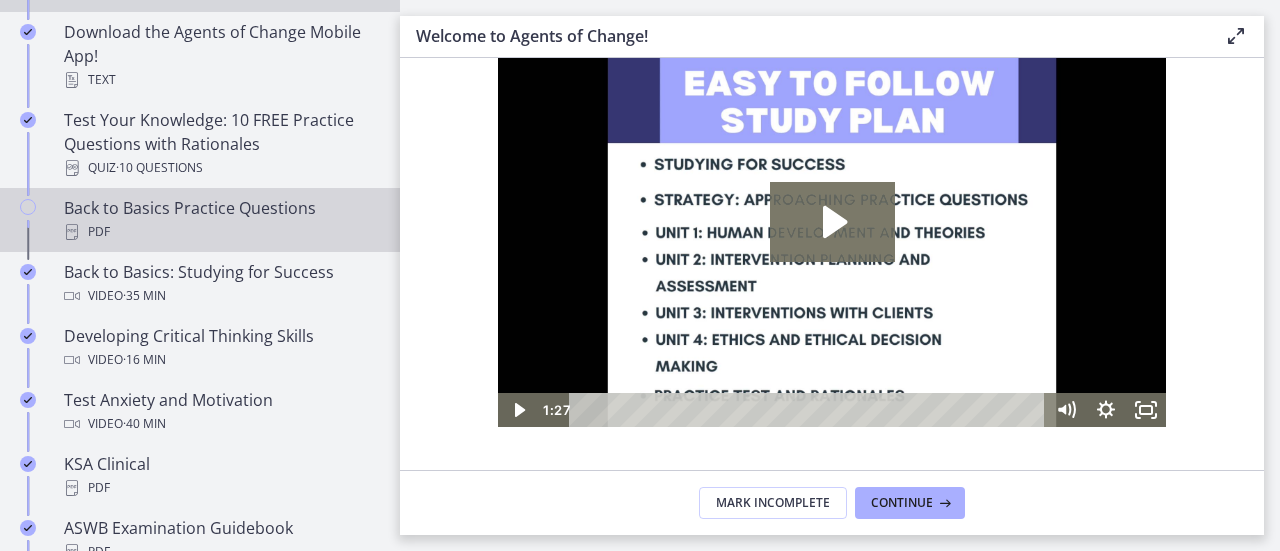 click on "Back to Basics Practice Questions
PDF" at bounding box center [220, 220] 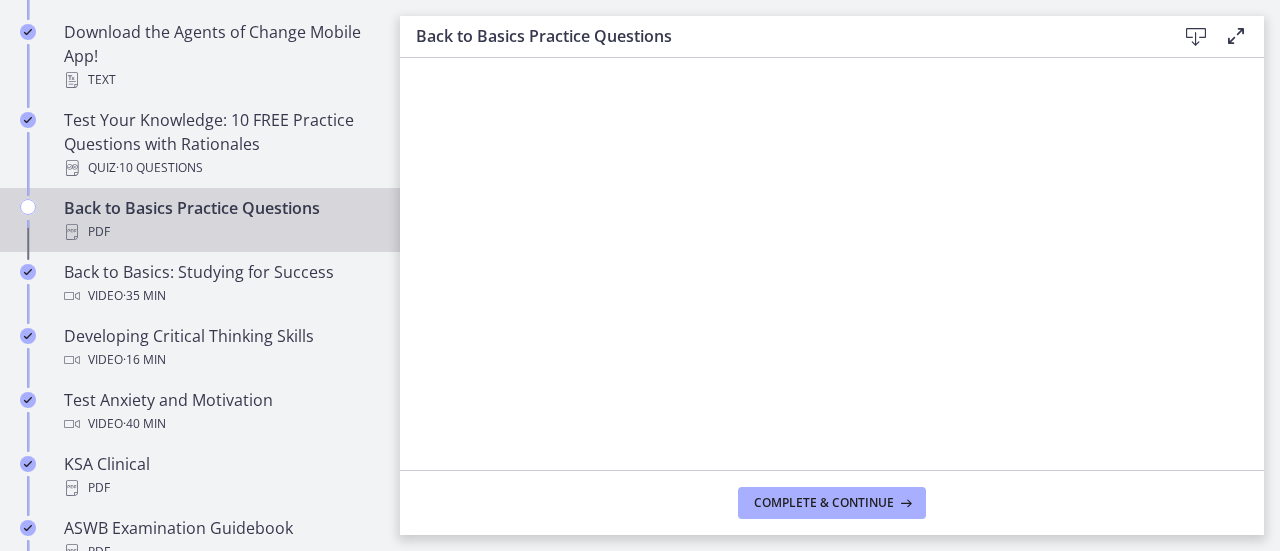 scroll, scrollTop: 0, scrollLeft: 0, axis: both 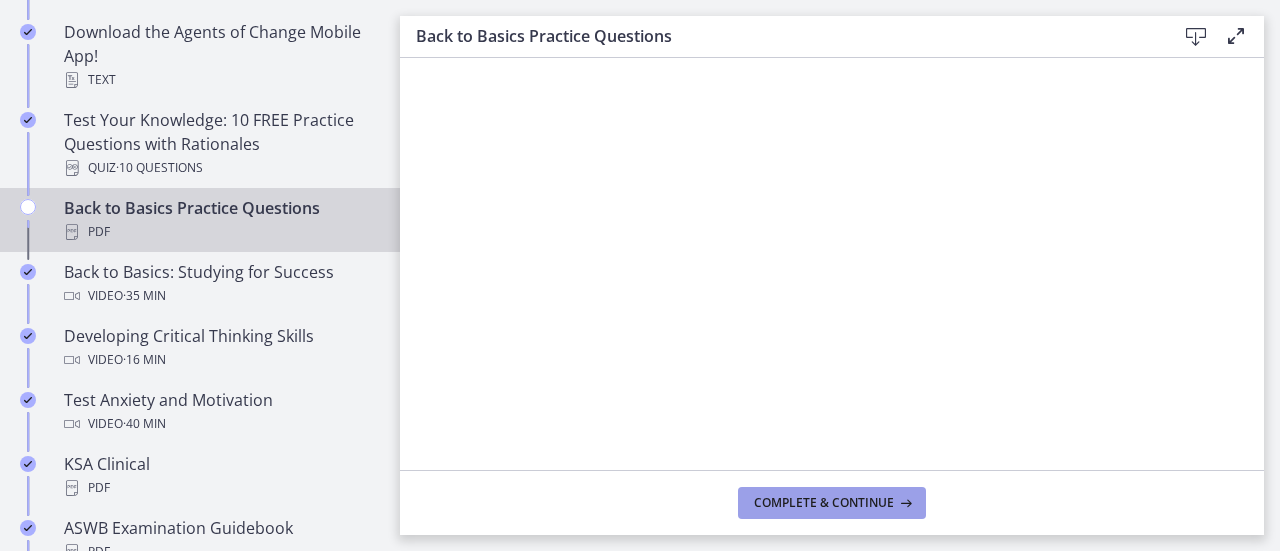 click on "Complete & continue" at bounding box center (832, 503) 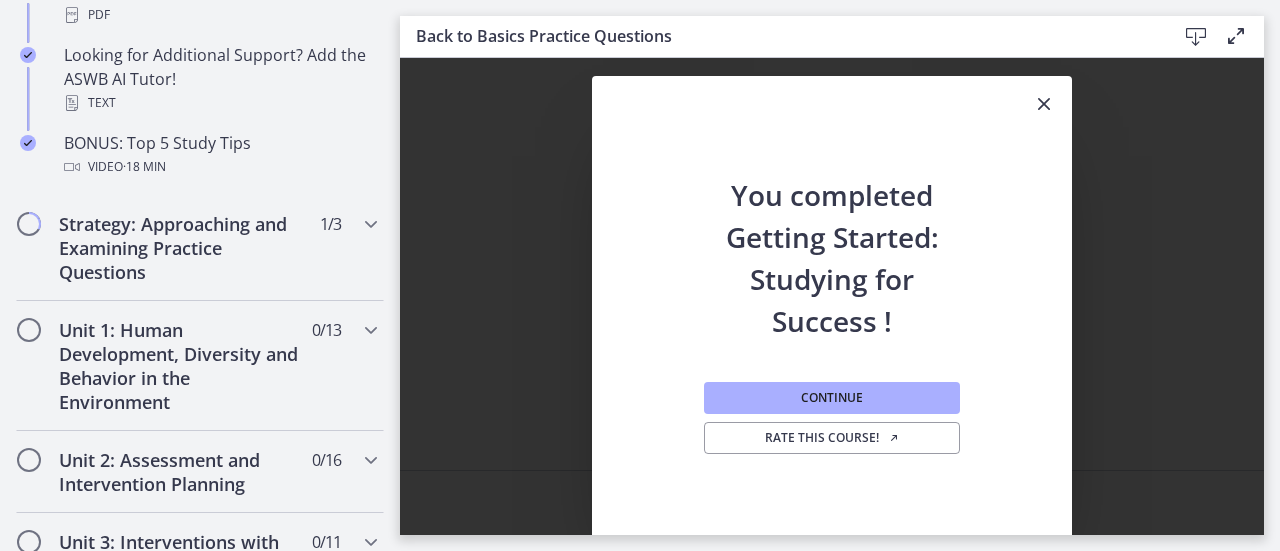 scroll, scrollTop: 1063, scrollLeft: 0, axis: vertical 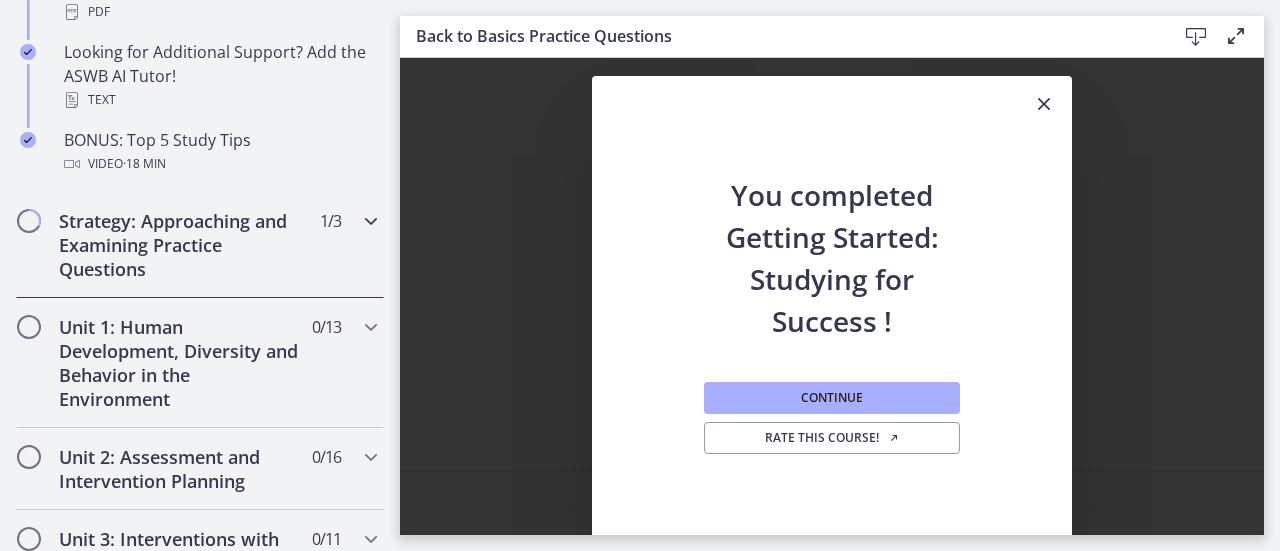 click on "Strategy: Approaching and Examining Practice Questions" at bounding box center (181, 245) 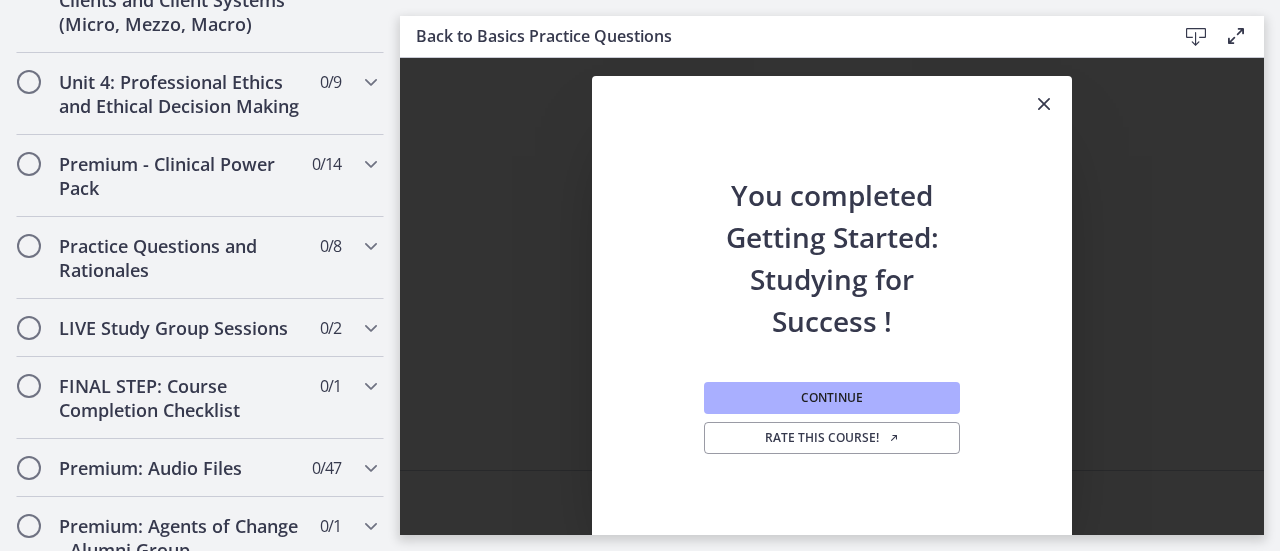 scroll, scrollTop: 1066, scrollLeft: 0, axis: vertical 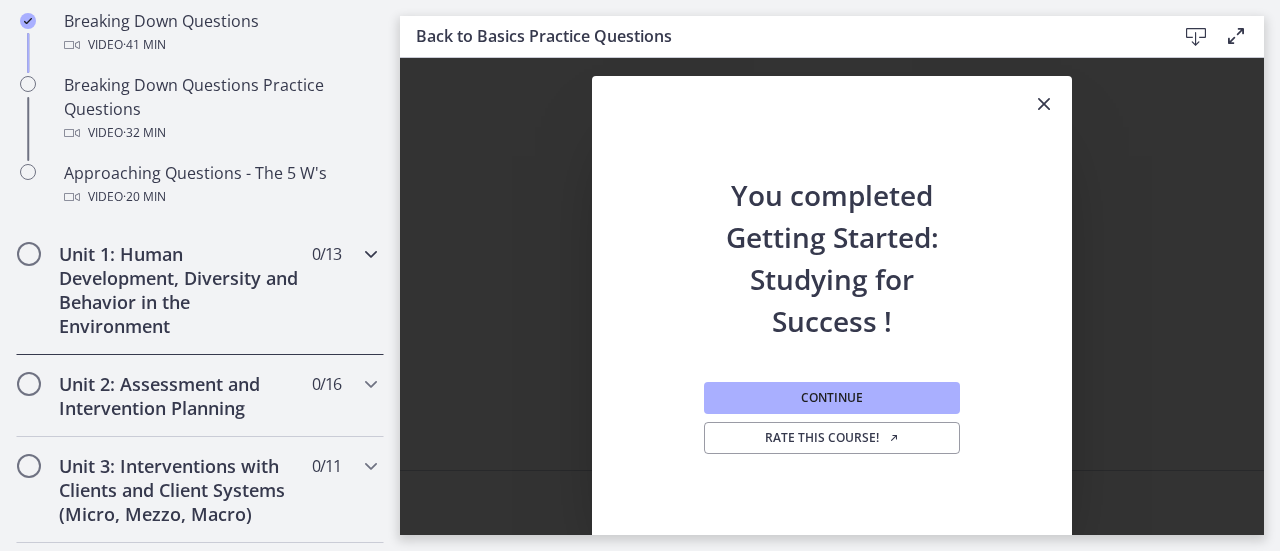 click at bounding box center [29, 254] 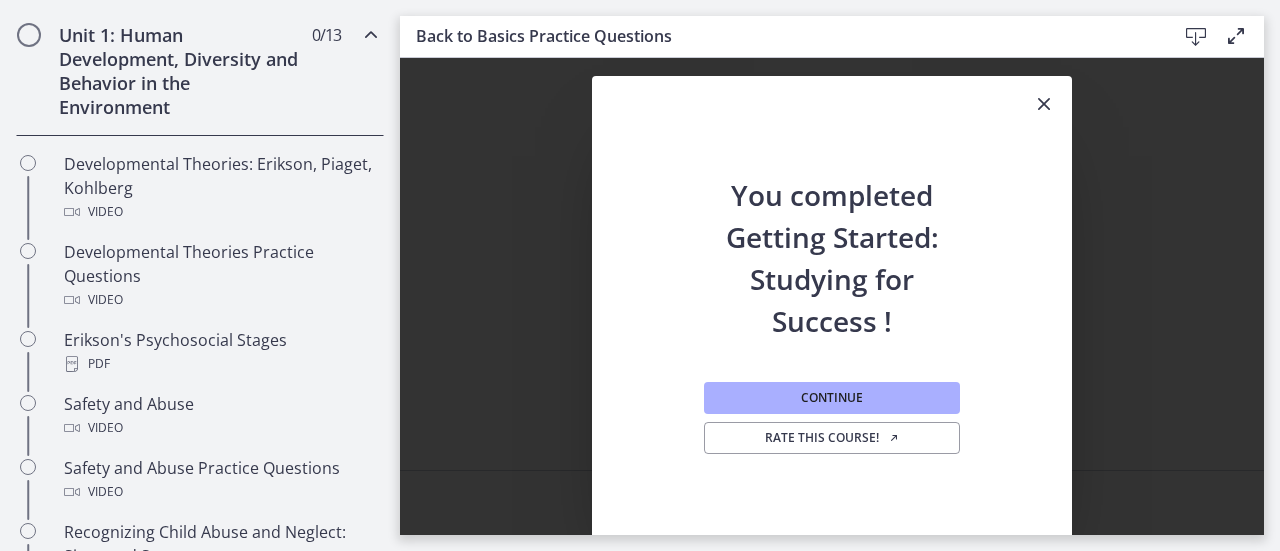 scroll, scrollTop: 574, scrollLeft: 0, axis: vertical 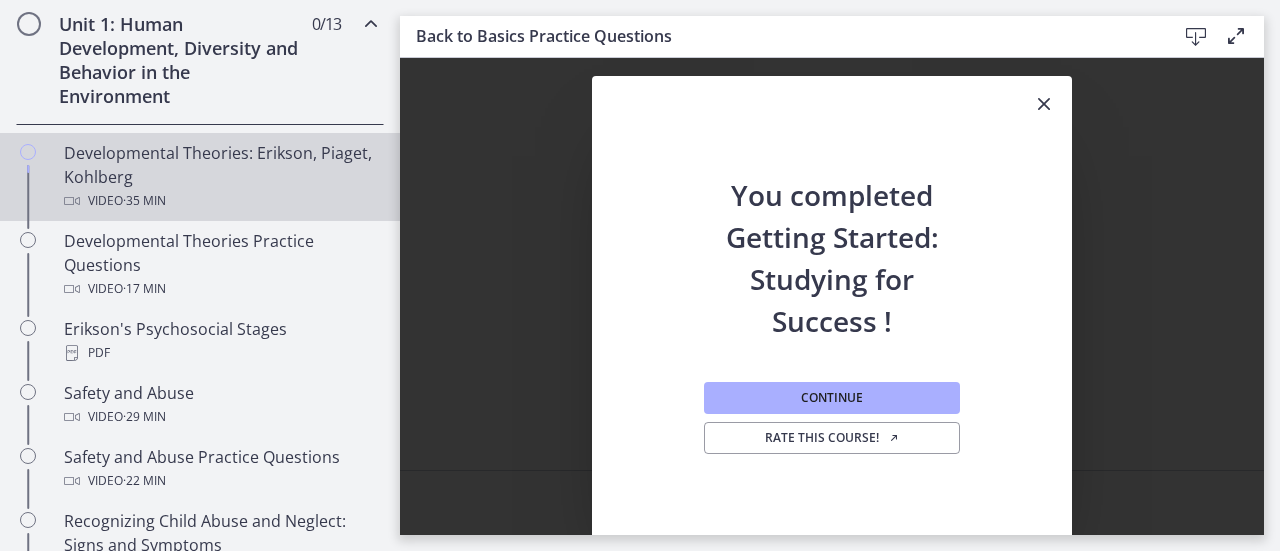 click on "Developmental Theories: Erikson, Piaget, Kohlberg
Video
·  35 min" at bounding box center (220, 177) 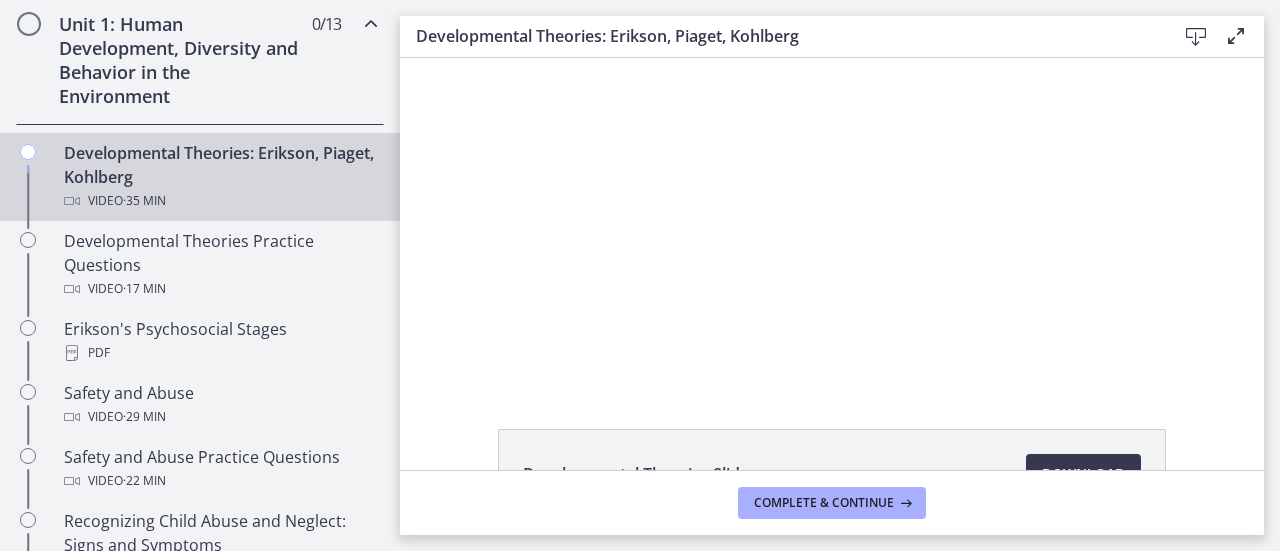 scroll, scrollTop: 0, scrollLeft: 0, axis: both 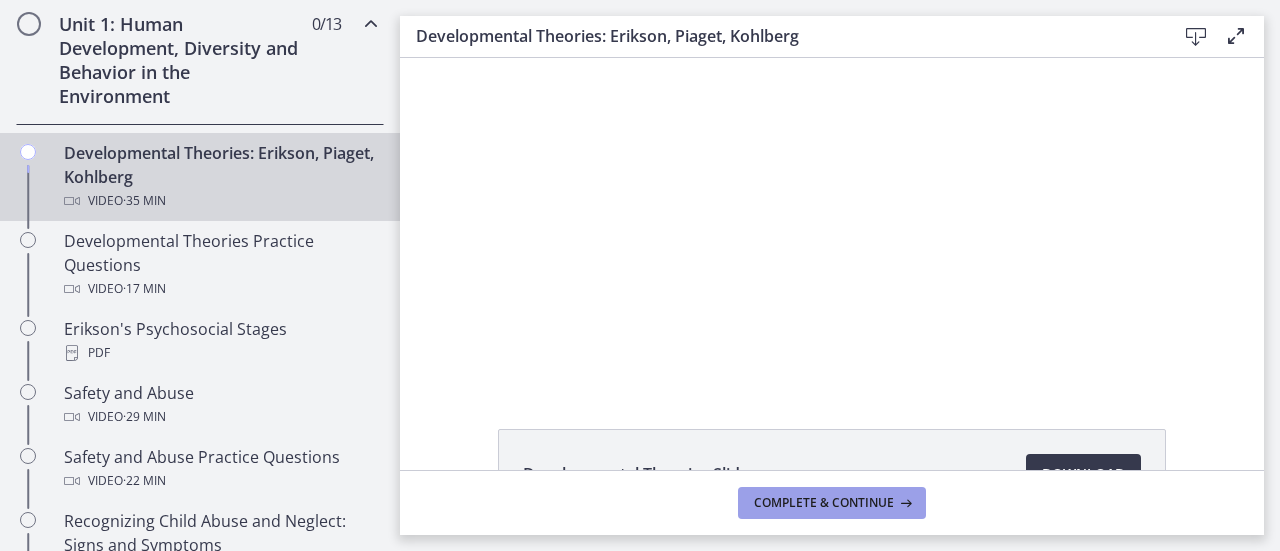 click on "Complete & continue" at bounding box center [824, 503] 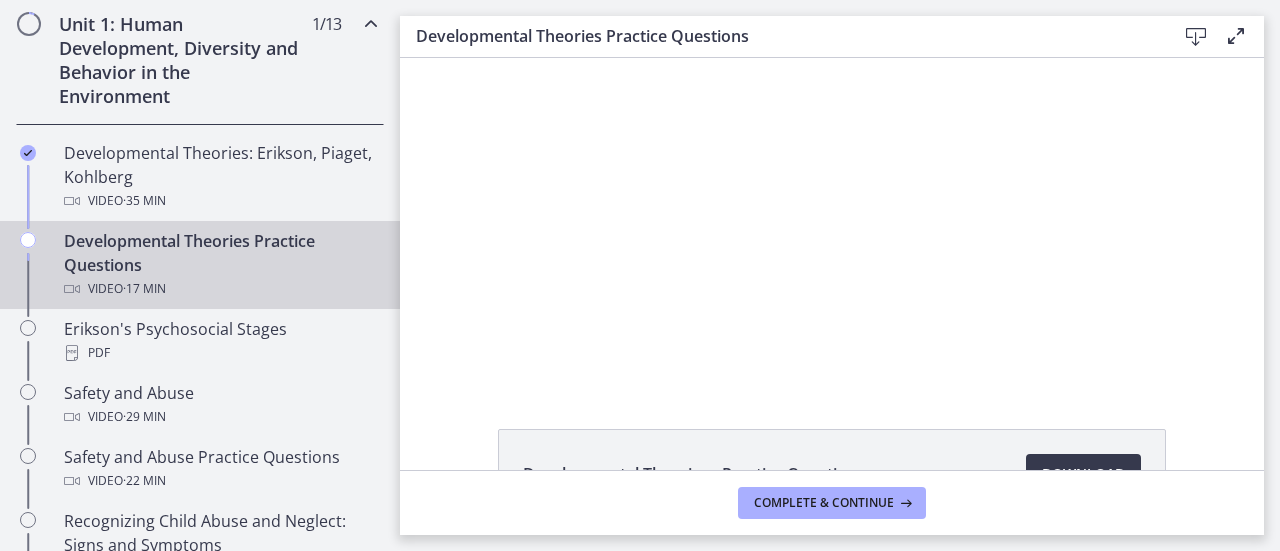 scroll, scrollTop: 0, scrollLeft: 0, axis: both 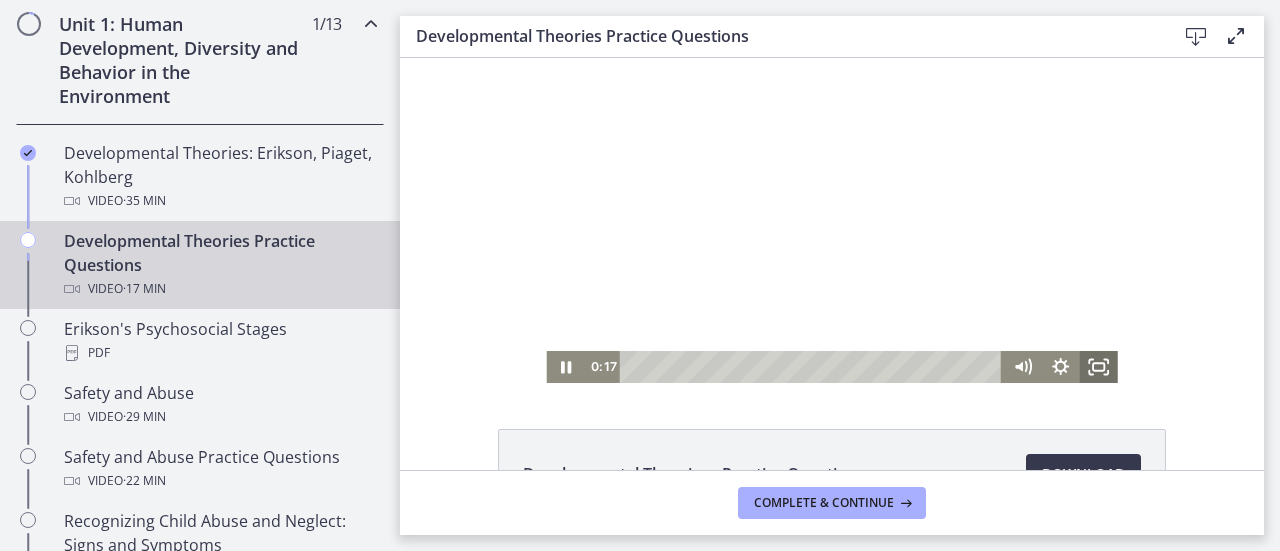 click 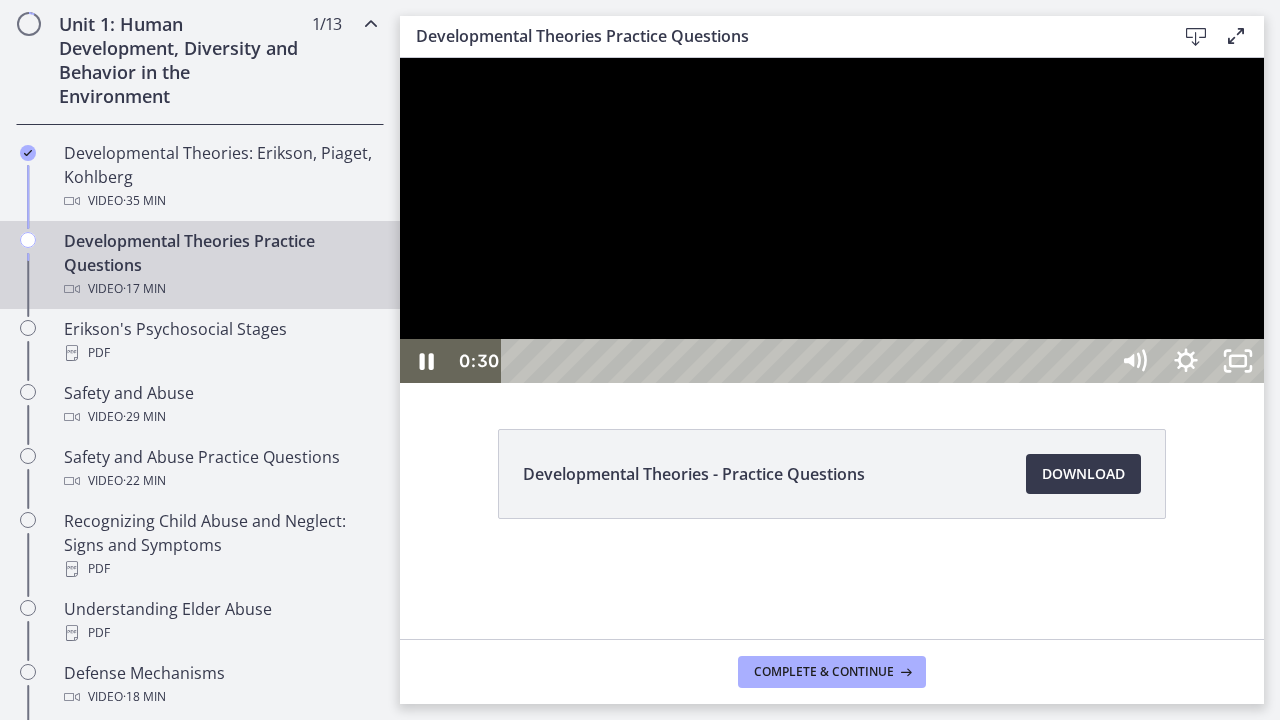click at bounding box center [832, 220] 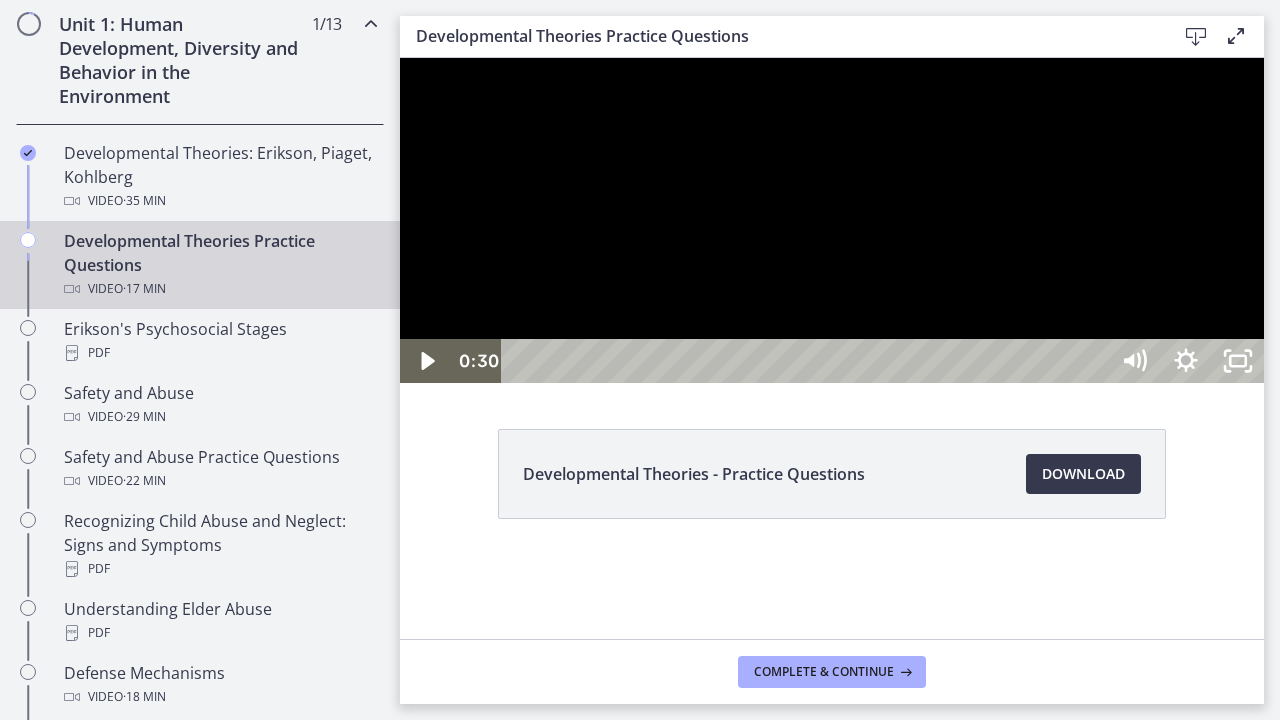 click at bounding box center [832, 220] 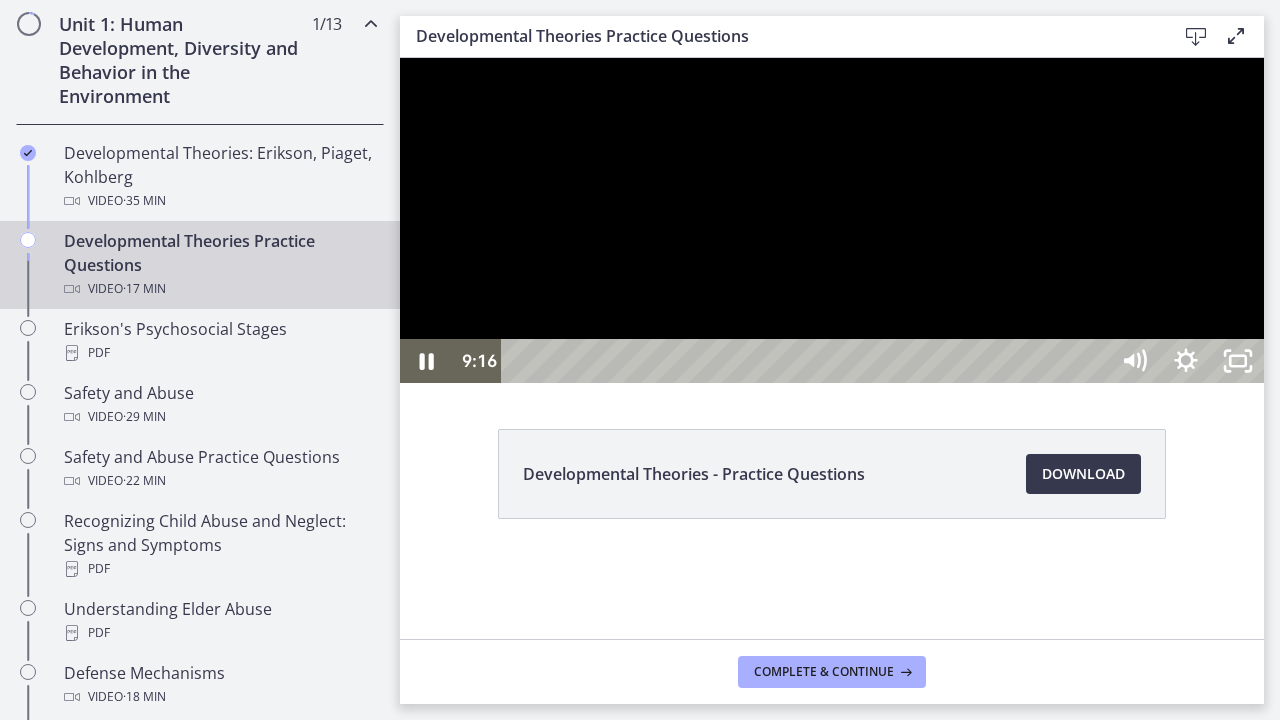 click at bounding box center (832, 220) 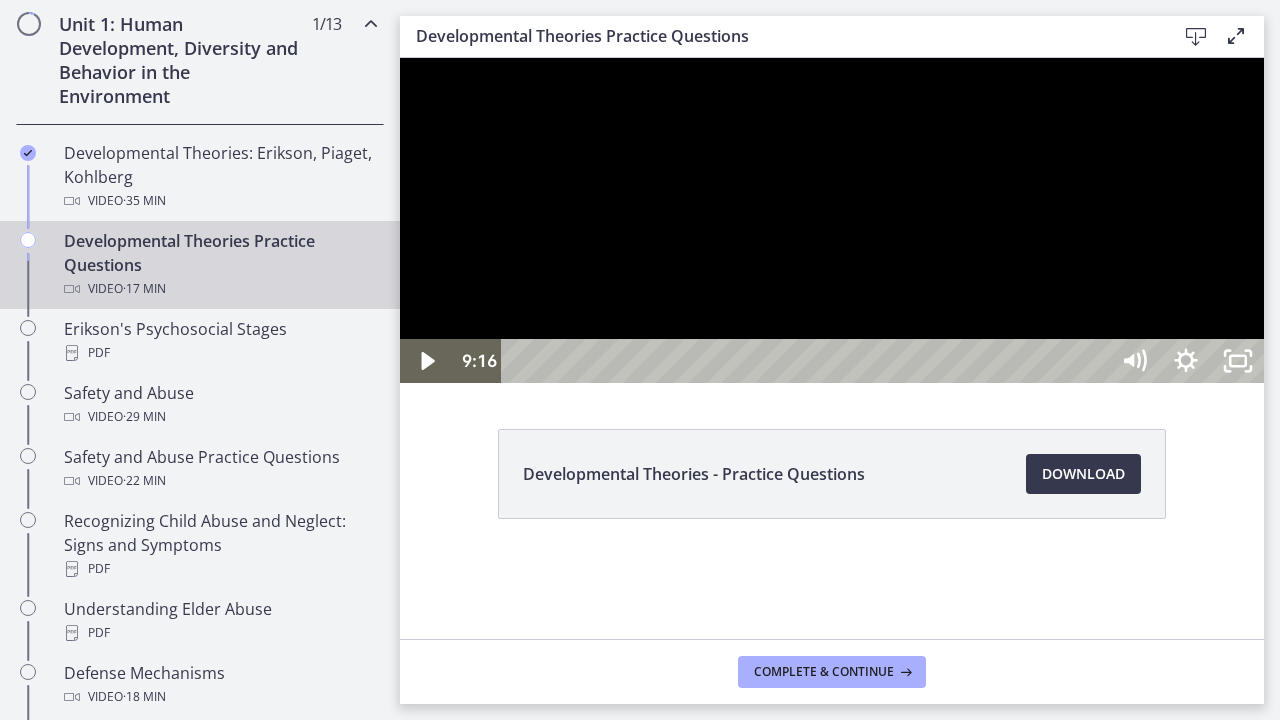 click at bounding box center (832, 220) 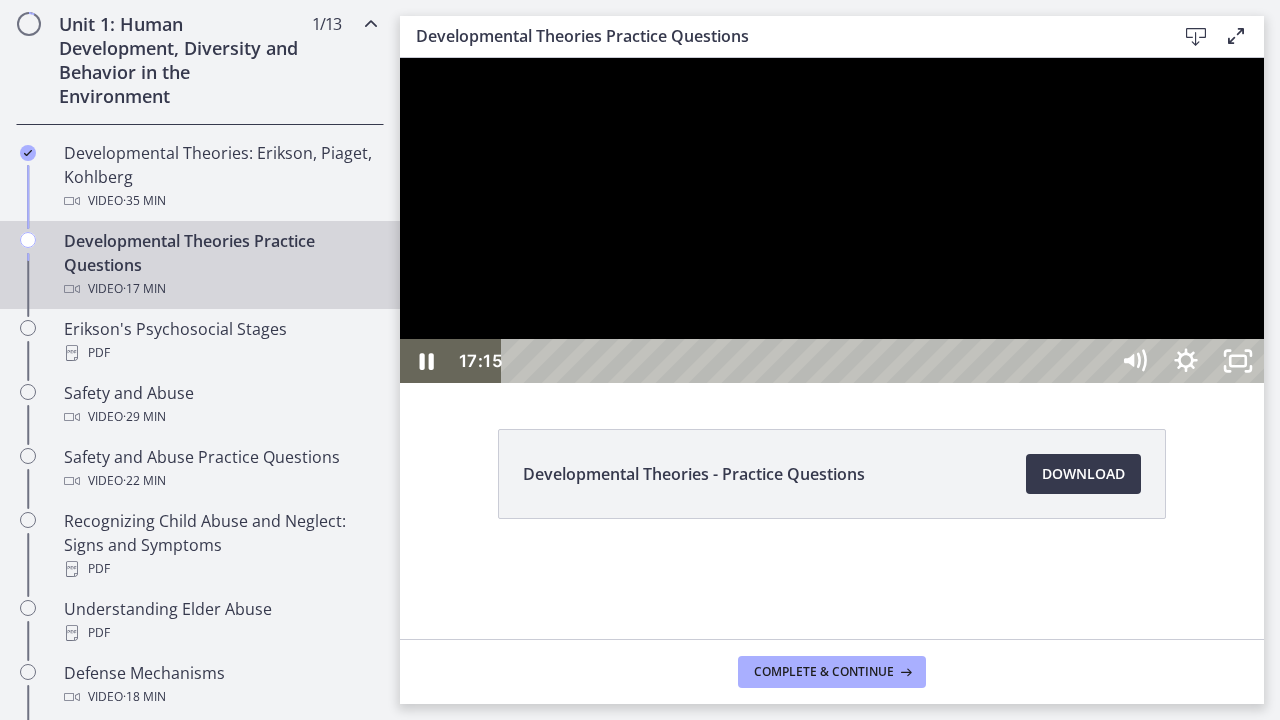 drag, startPoint x: 999, startPoint y: 406, endPoint x: 1192, endPoint y: 204, distance: 279.37967 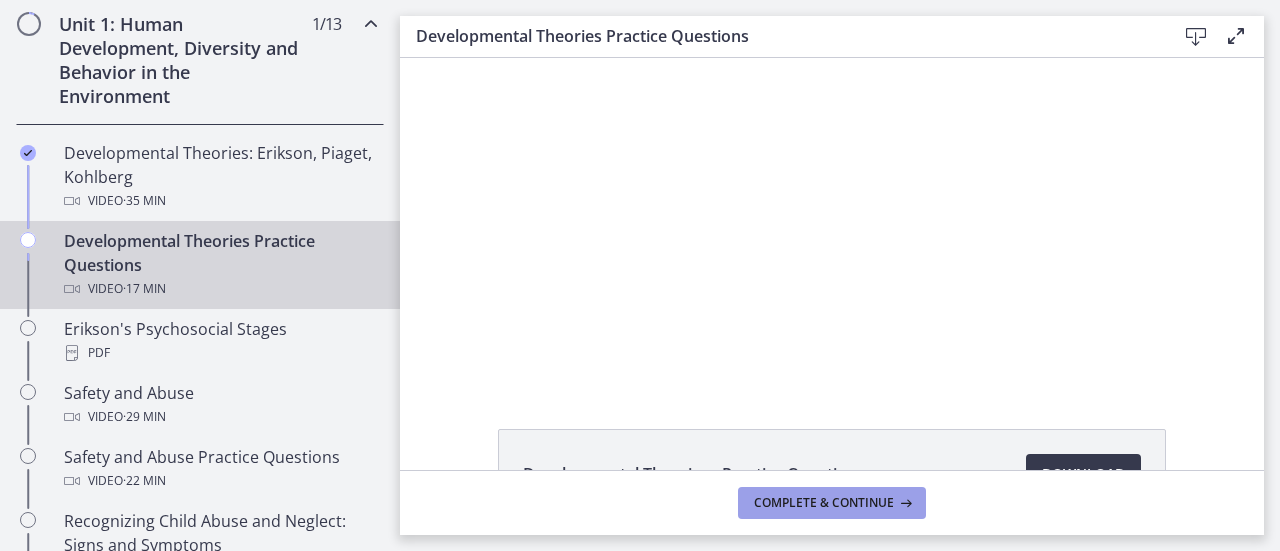click on "Complete & continue" at bounding box center [824, 503] 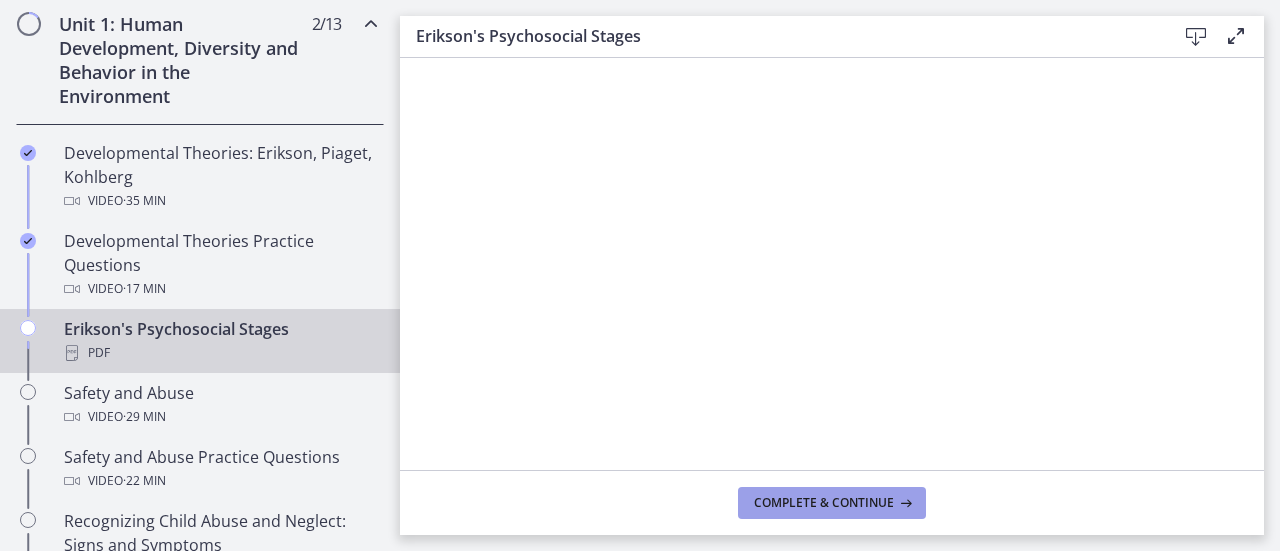 click on "Complete & continue" at bounding box center (824, 503) 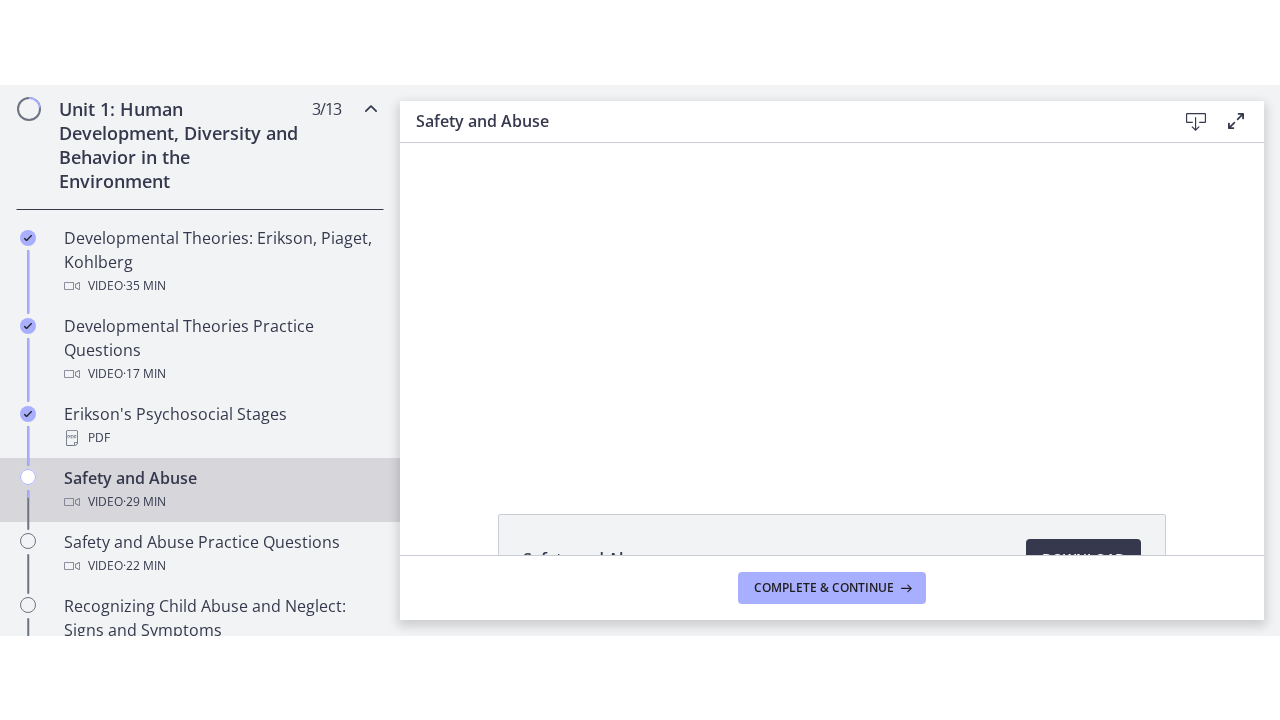 scroll, scrollTop: 0, scrollLeft: 0, axis: both 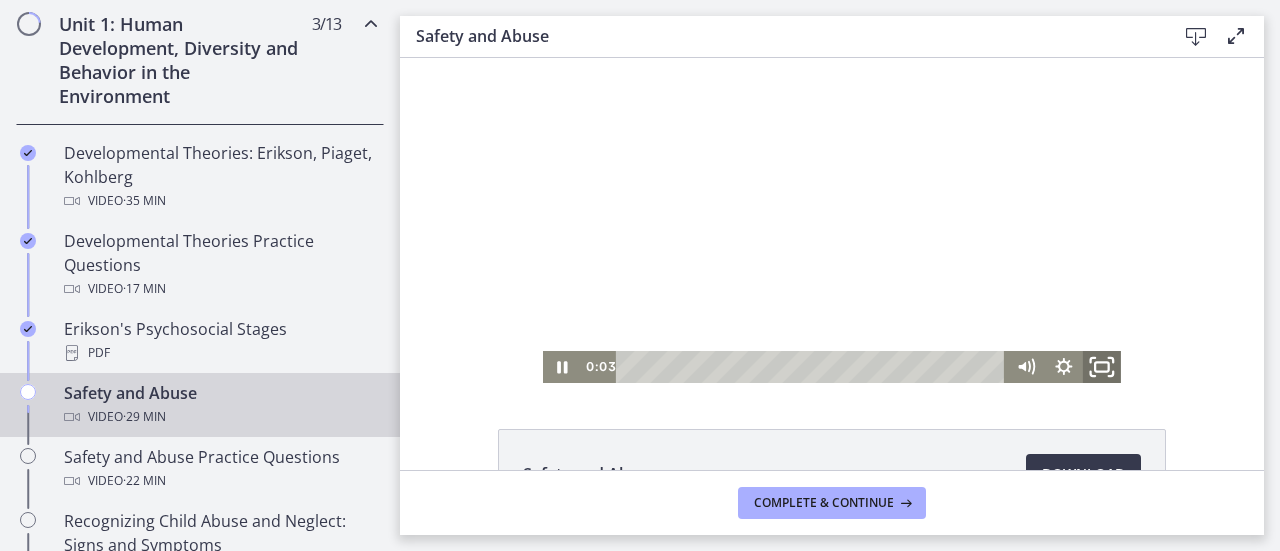 click 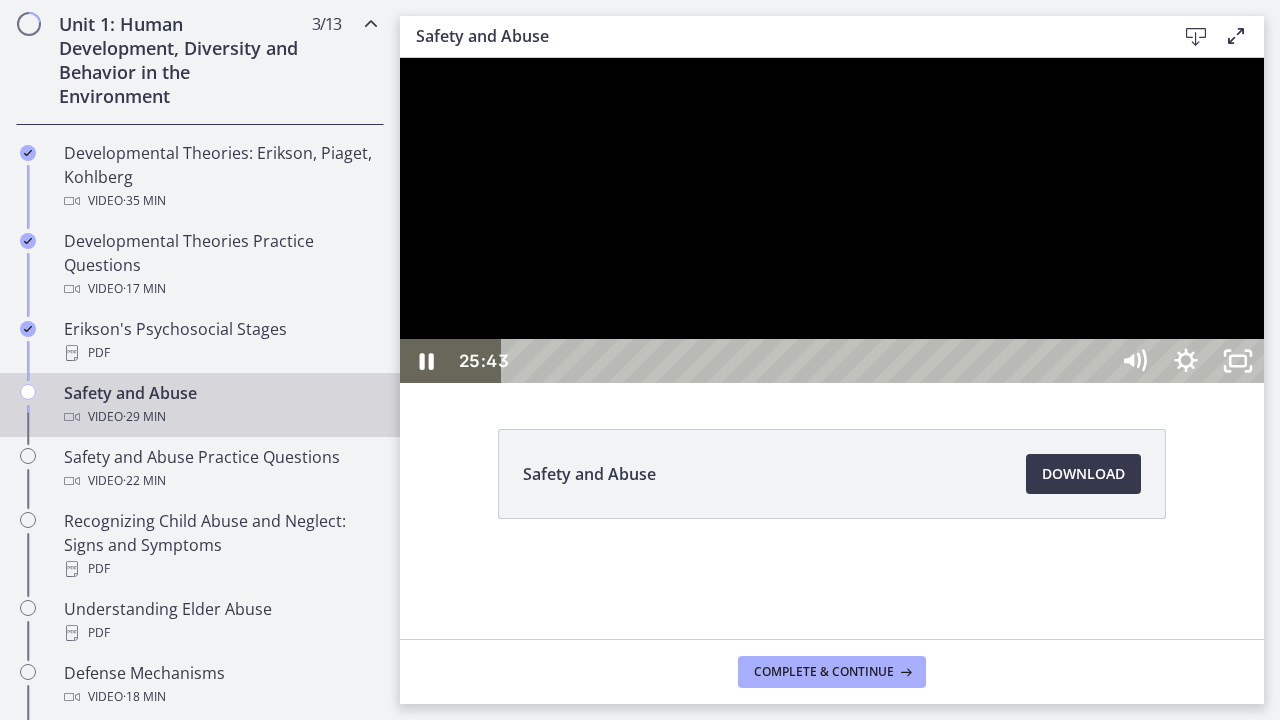 click at bounding box center [832, 220] 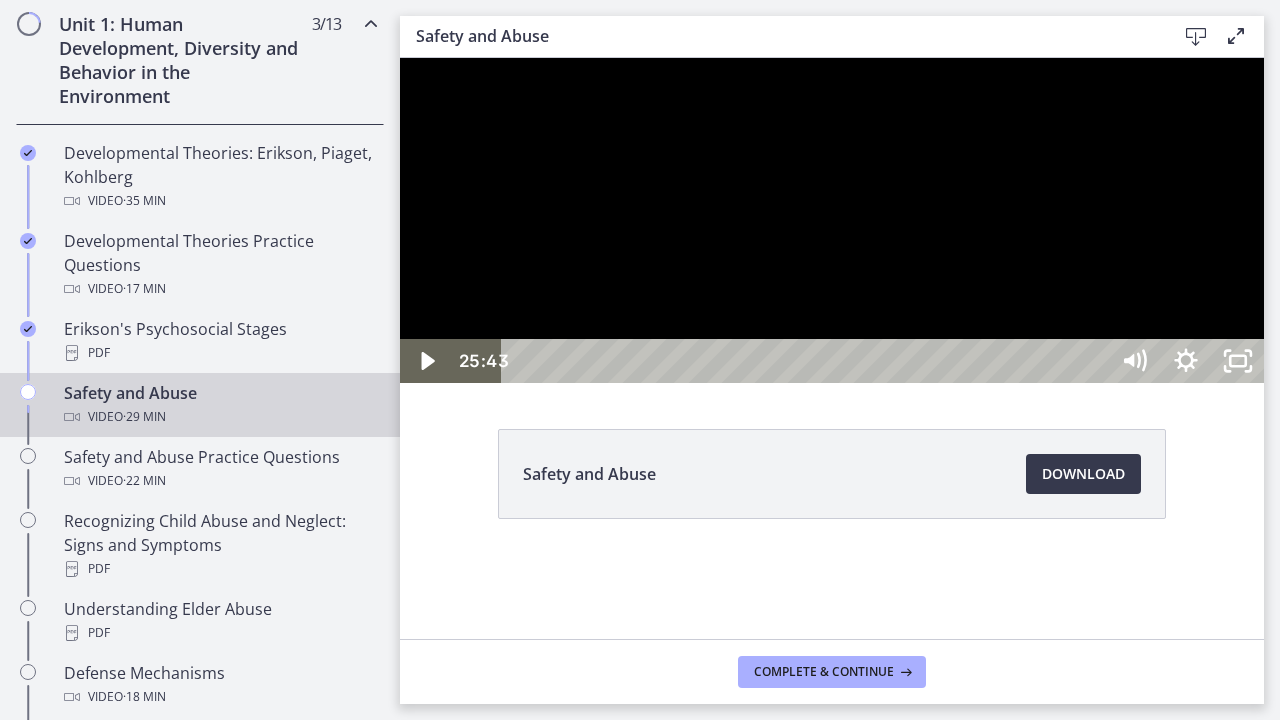 click at bounding box center [832, 220] 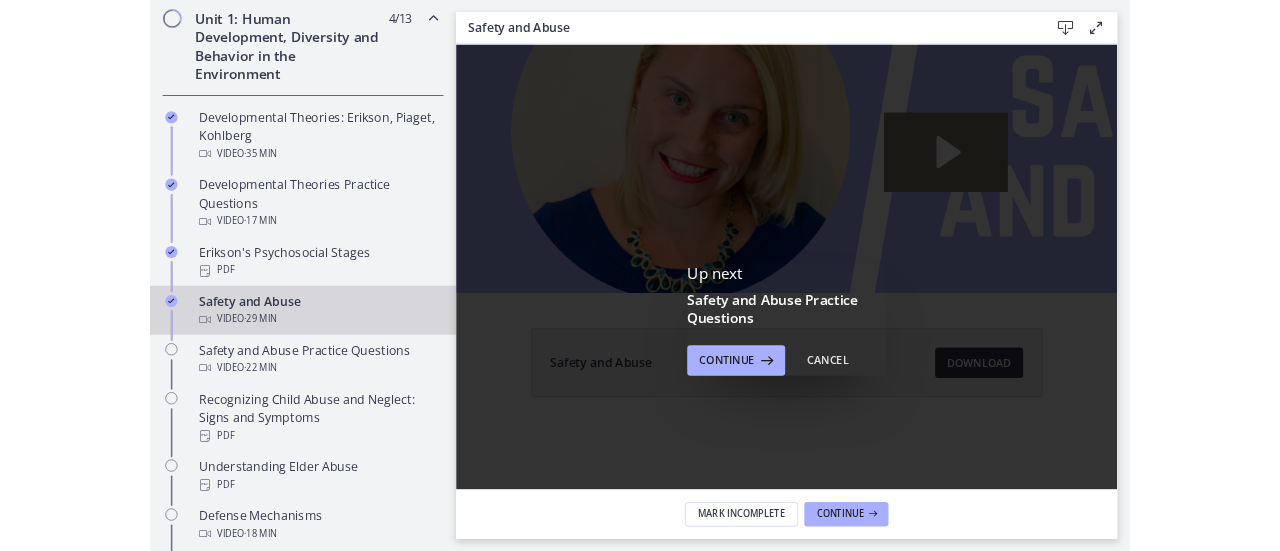 scroll, scrollTop: 0, scrollLeft: 0, axis: both 